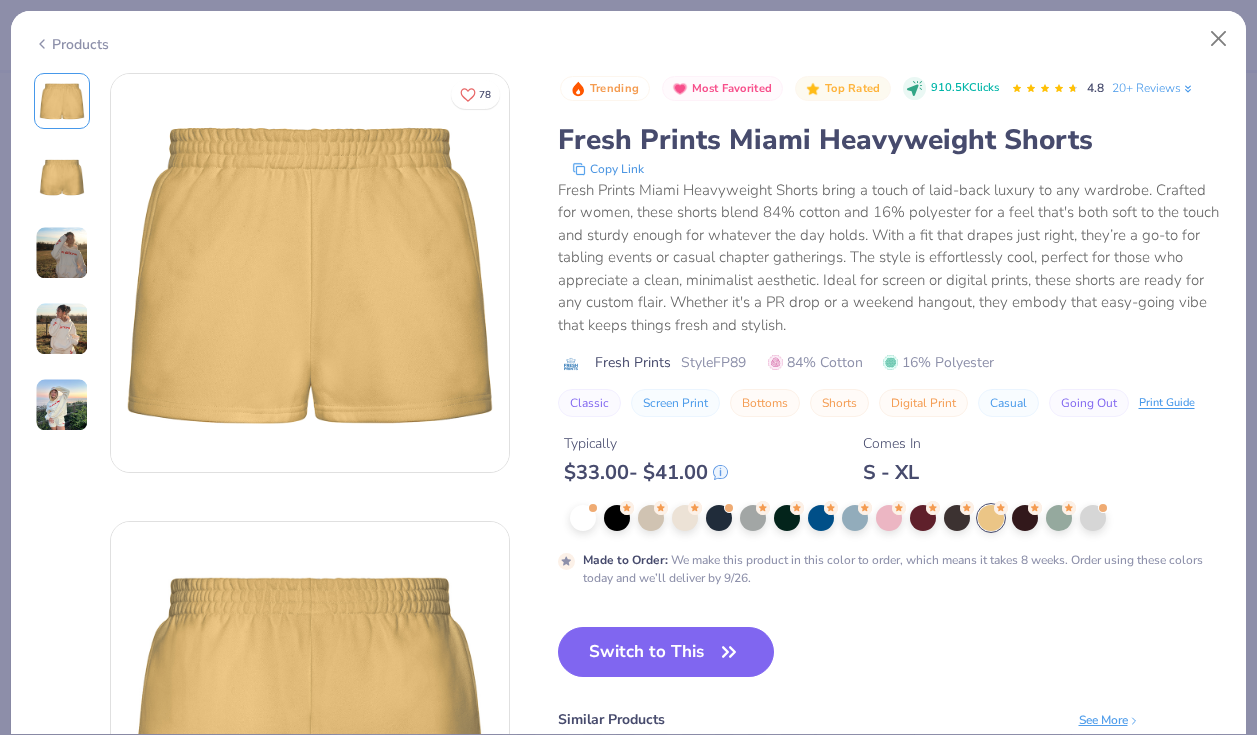scroll, scrollTop: 0, scrollLeft: 0, axis: both 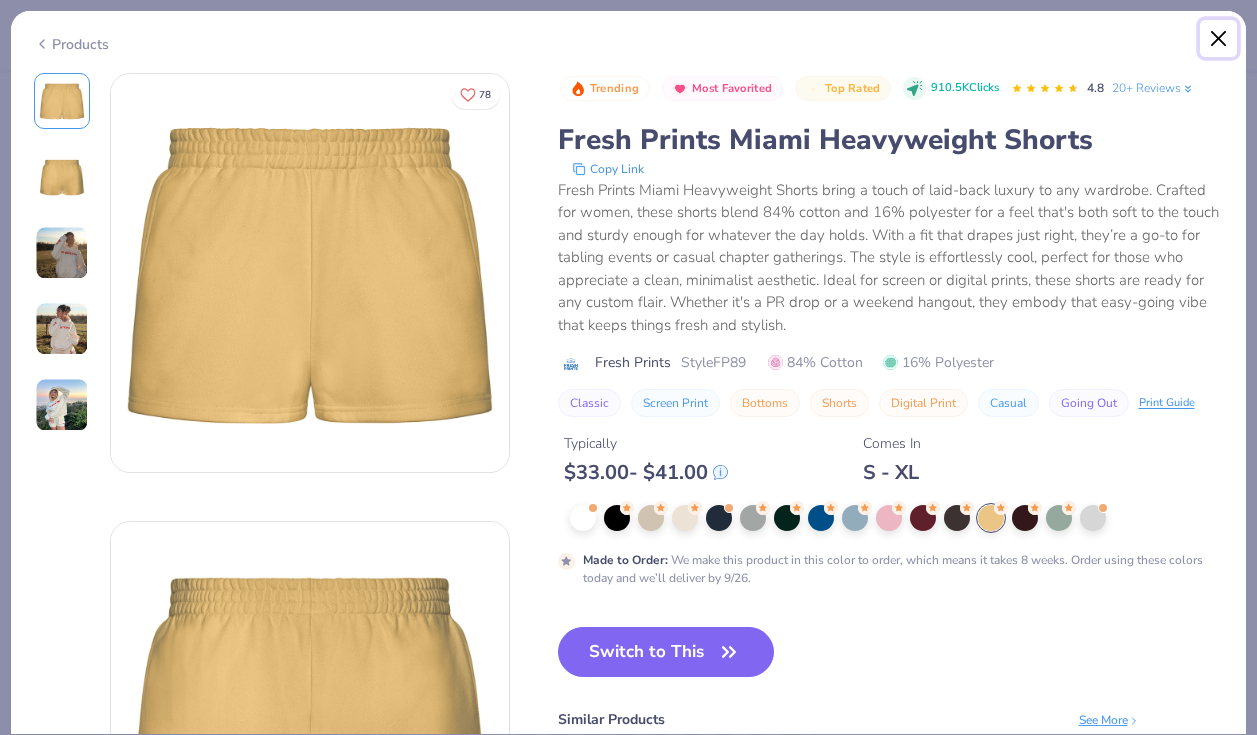 click at bounding box center [1219, 39] 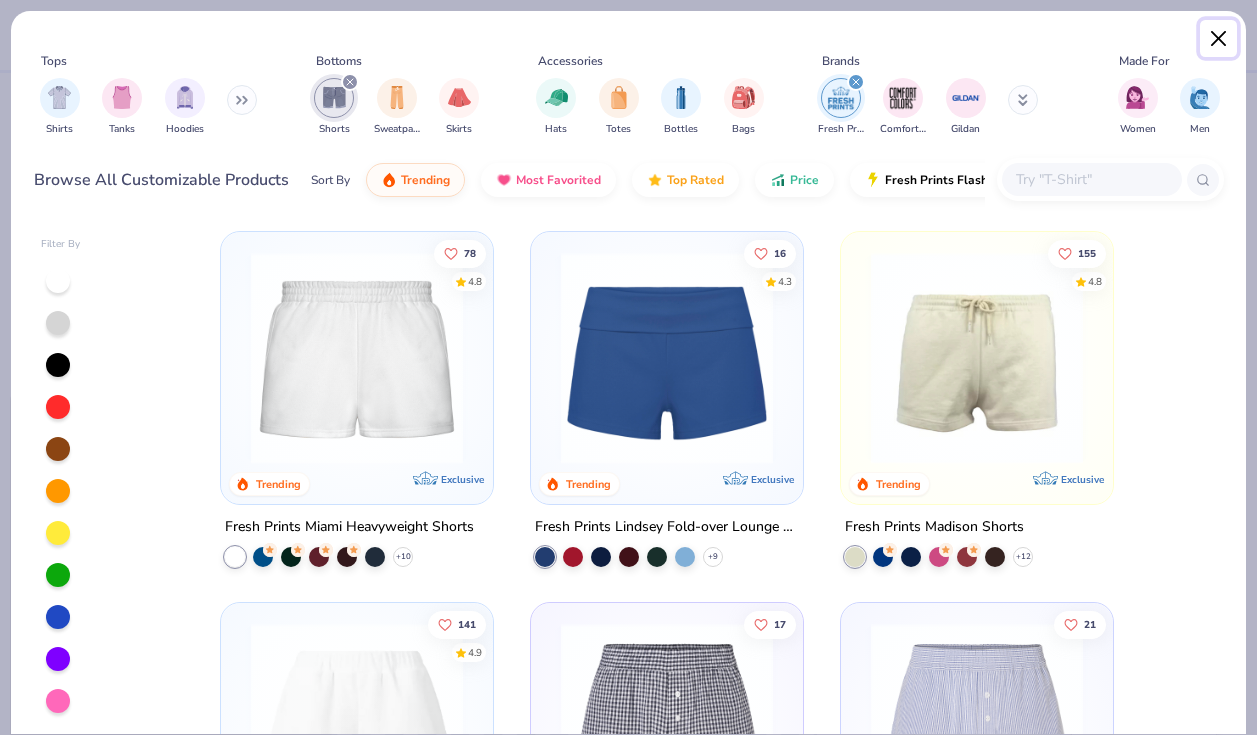 click at bounding box center [1219, 39] 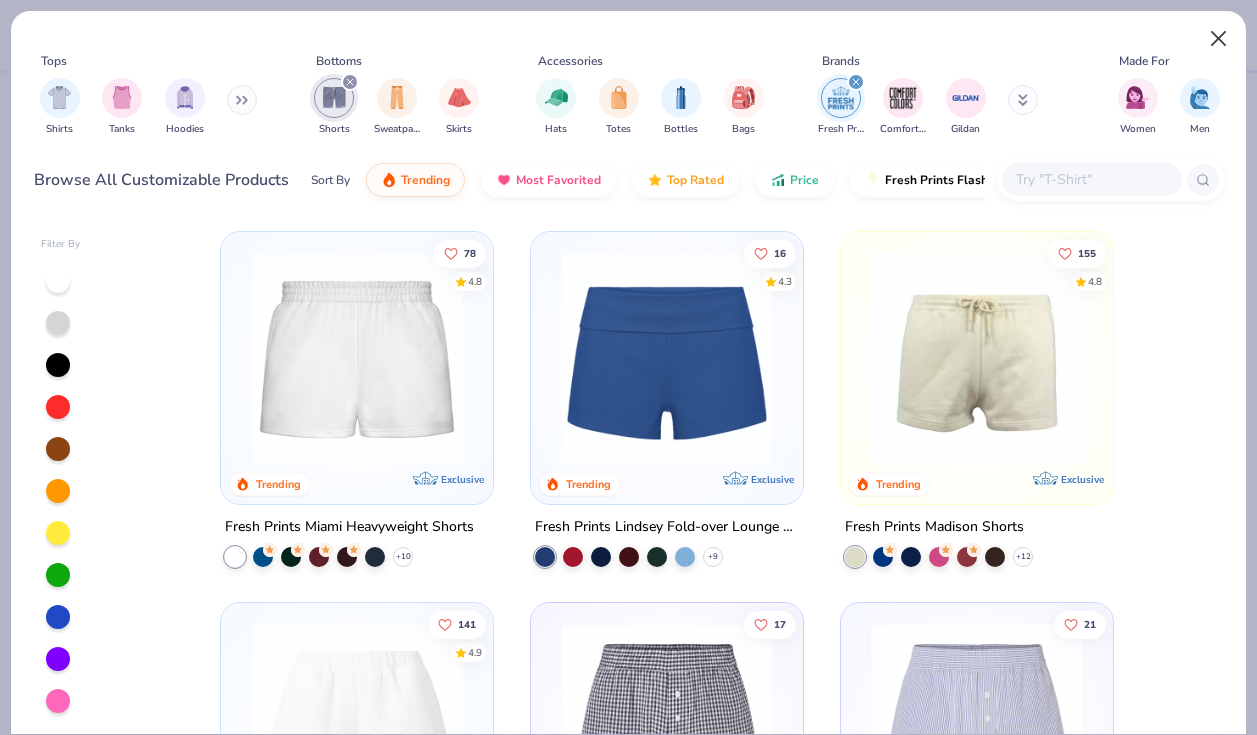 type on "x" 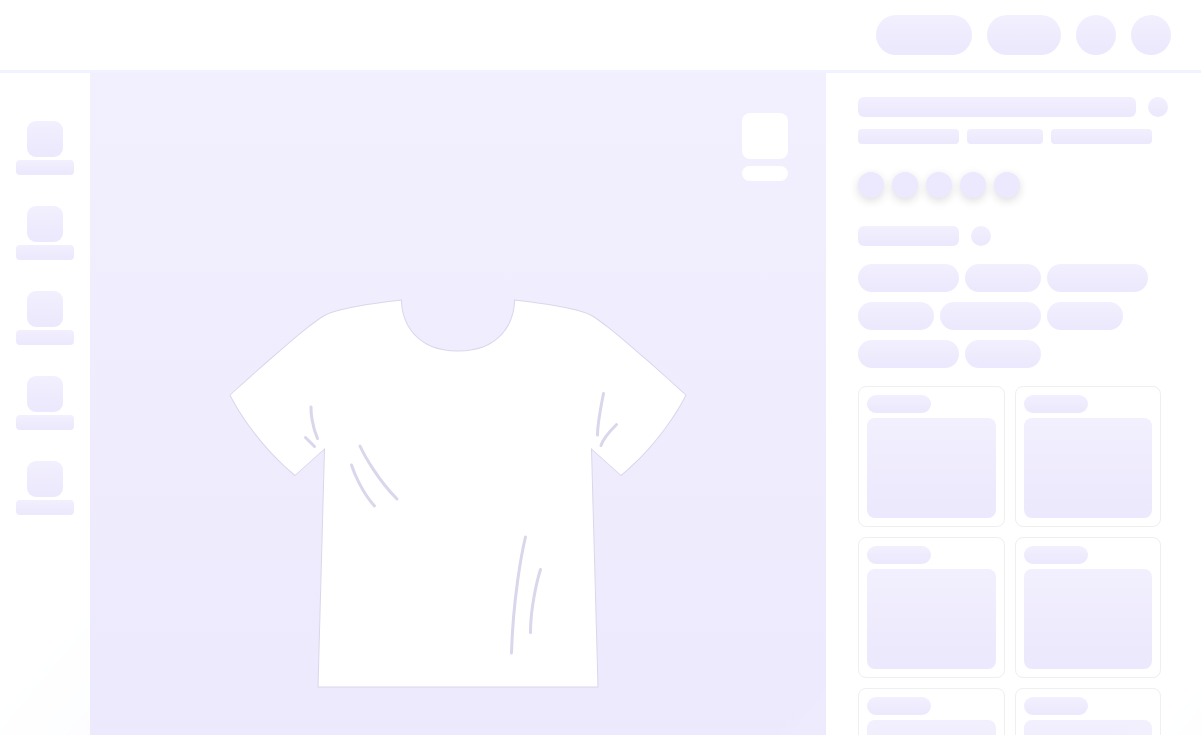 scroll, scrollTop: 0, scrollLeft: 0, axis: both 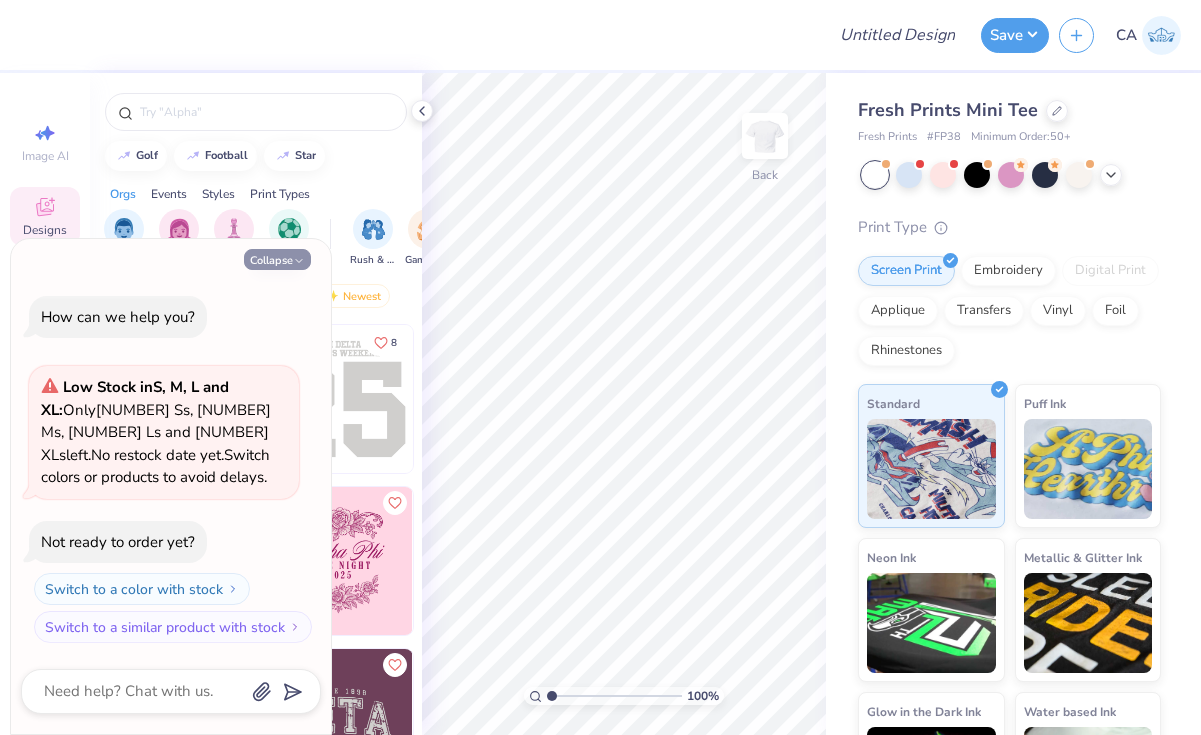 click on "Collapse" at bounding box center (277, 259) 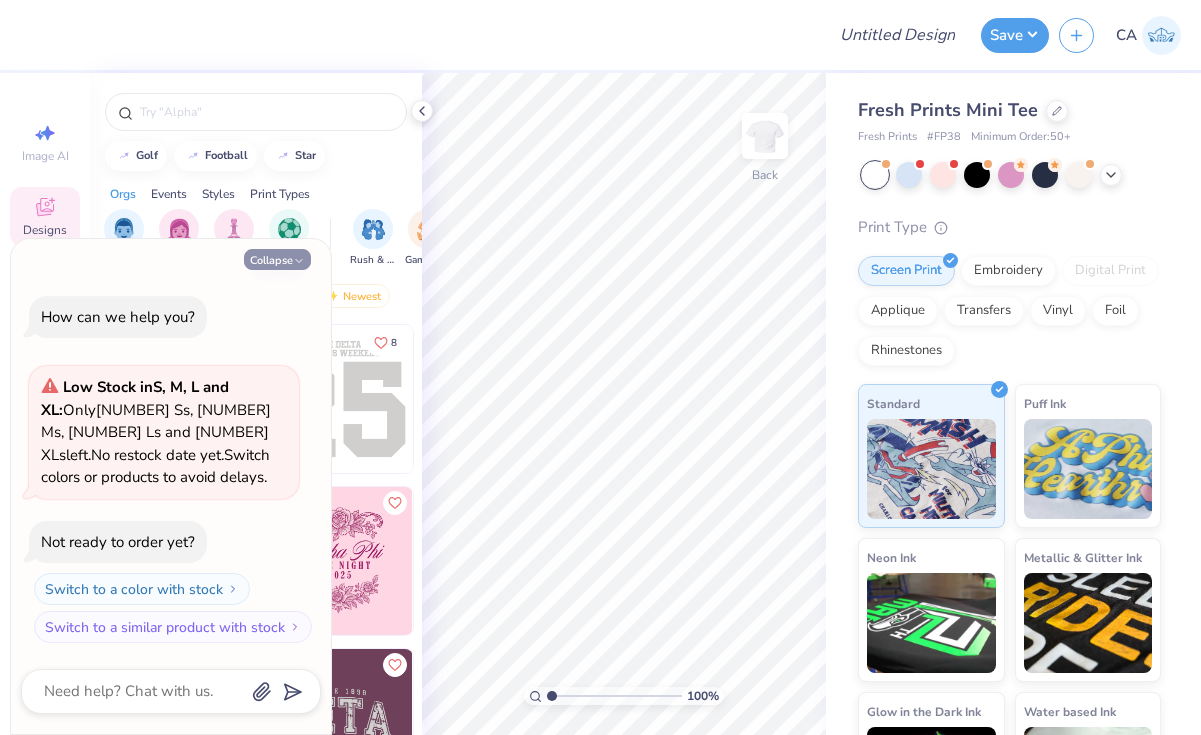 type on "x" 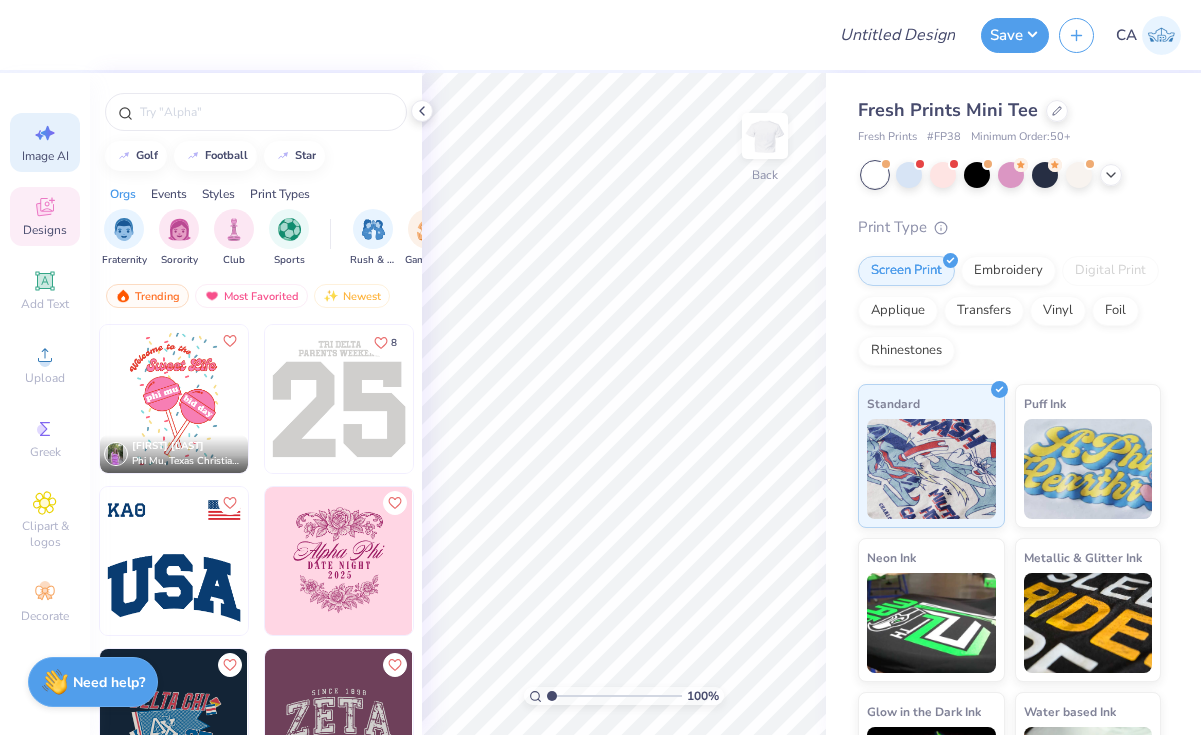 click 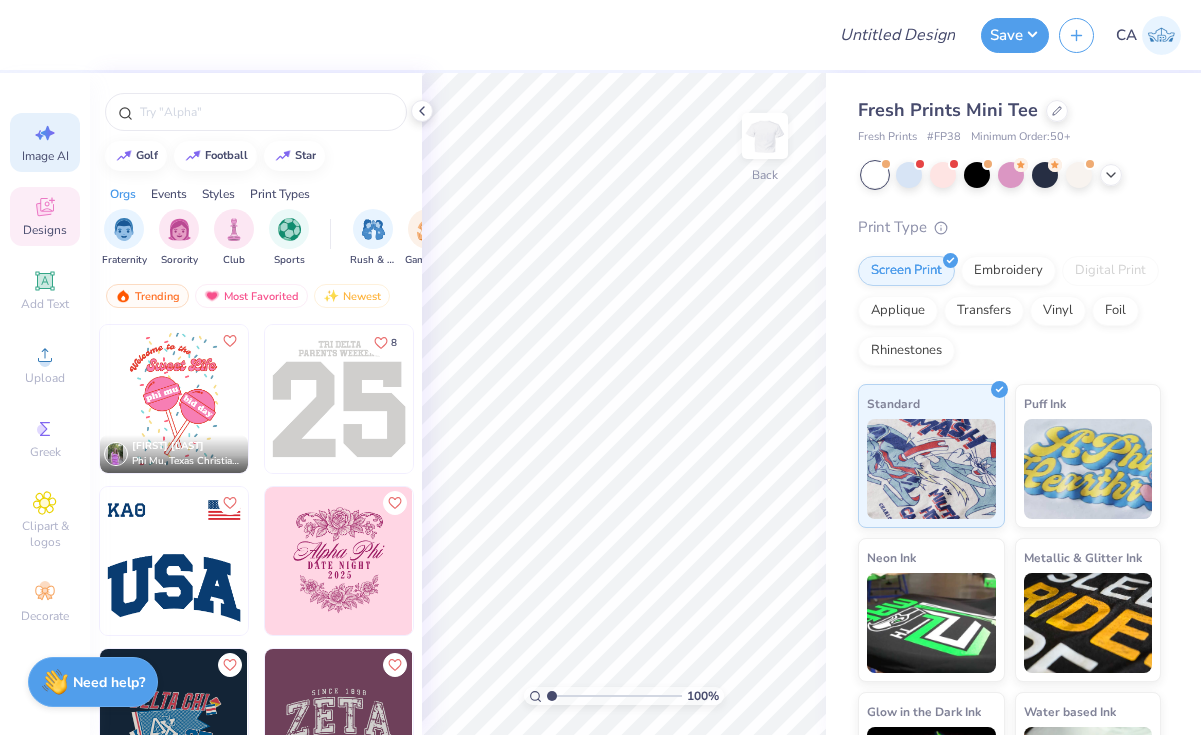 select on "4" 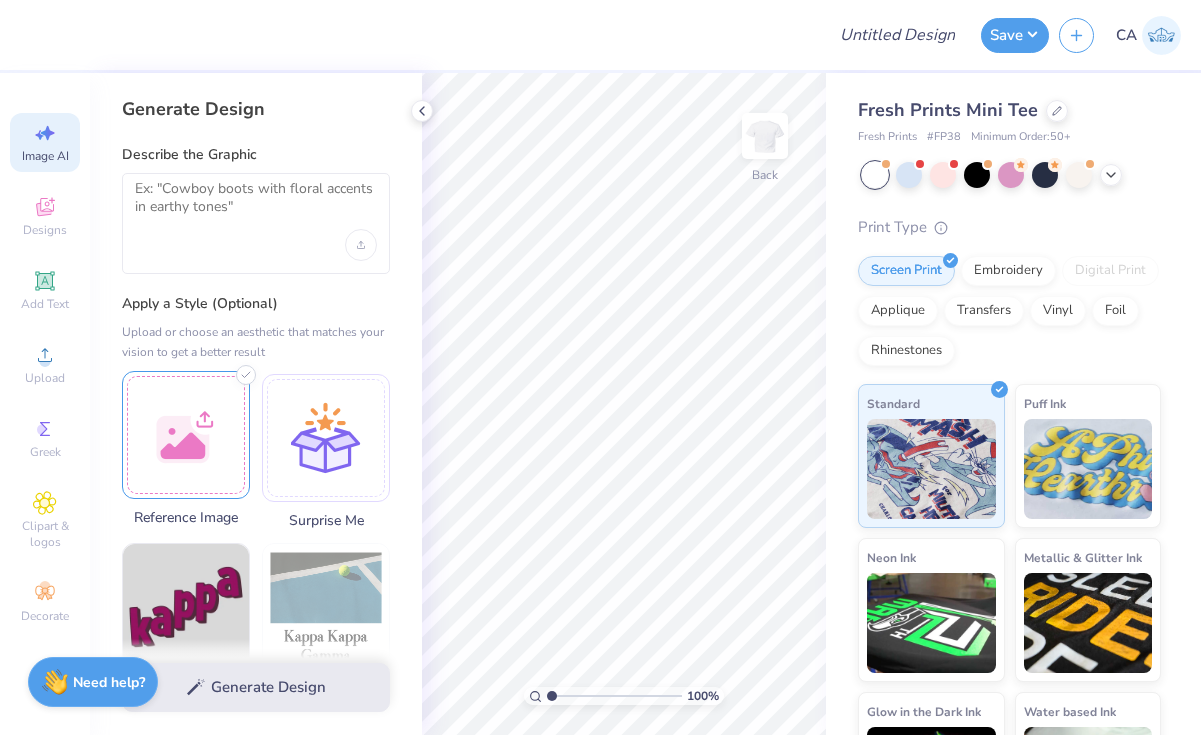 click at bounding box center (186, 435) 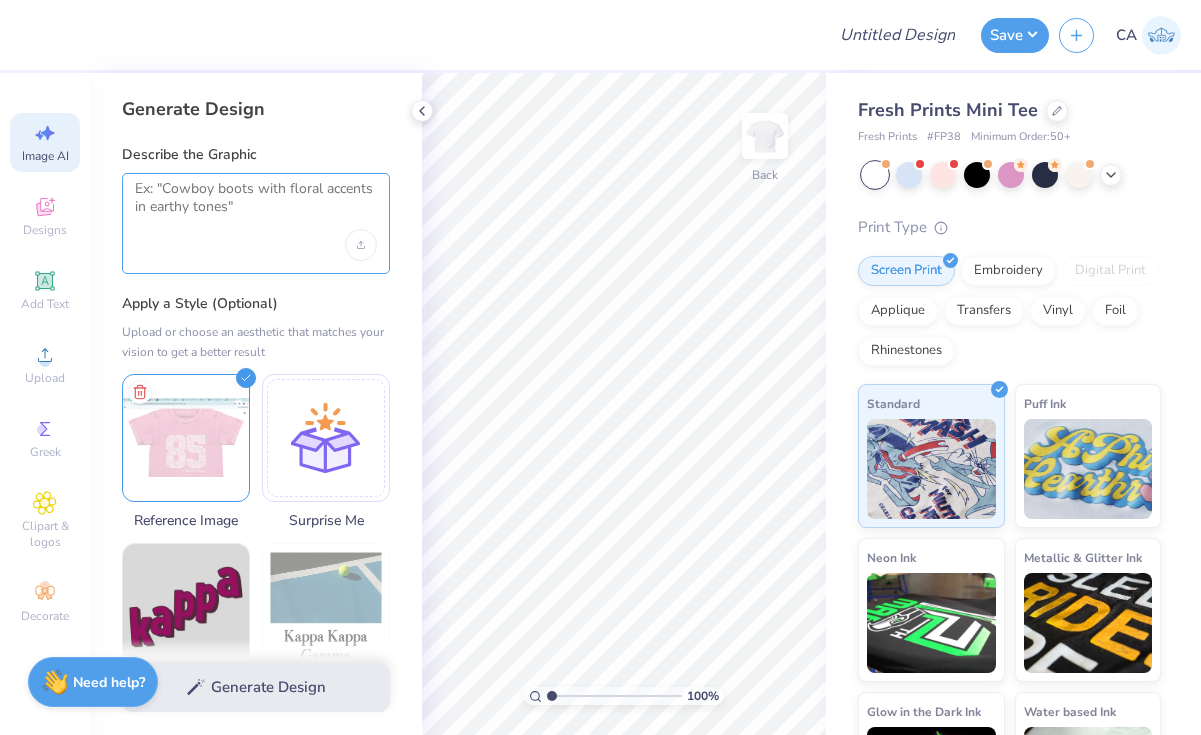 click at bounding box center (256, 205) 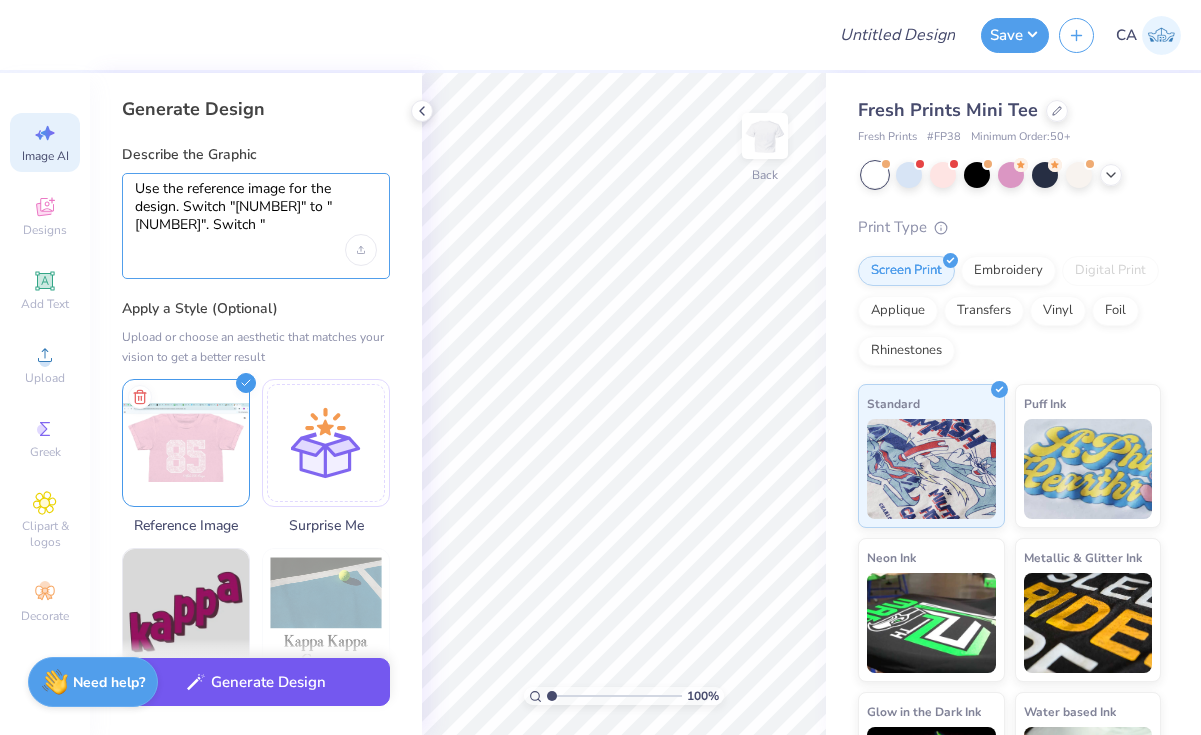 type on "Use the reference image for the design. Switch "85" to "02". Switch "alpha chi omega" to "delta zeta"" 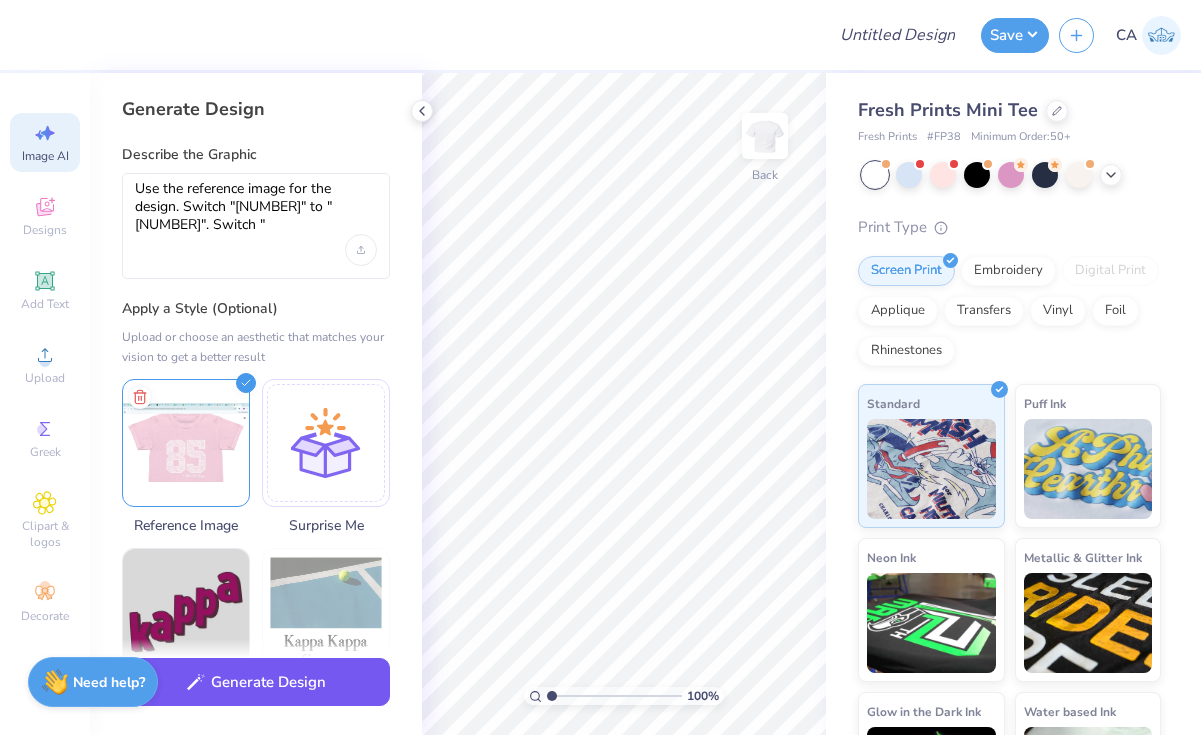 click on "Generate Design" at bounding box center (256, 682) 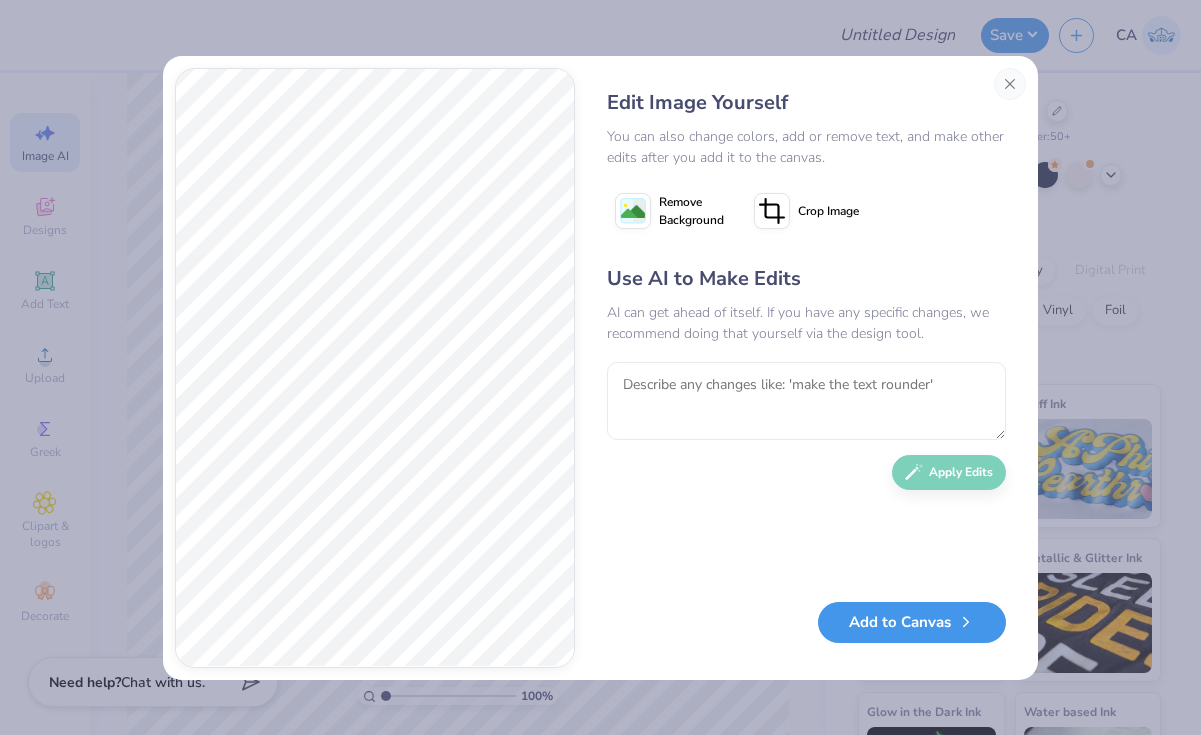 click on "Add to Canvas" at bounding box center [912, 622] 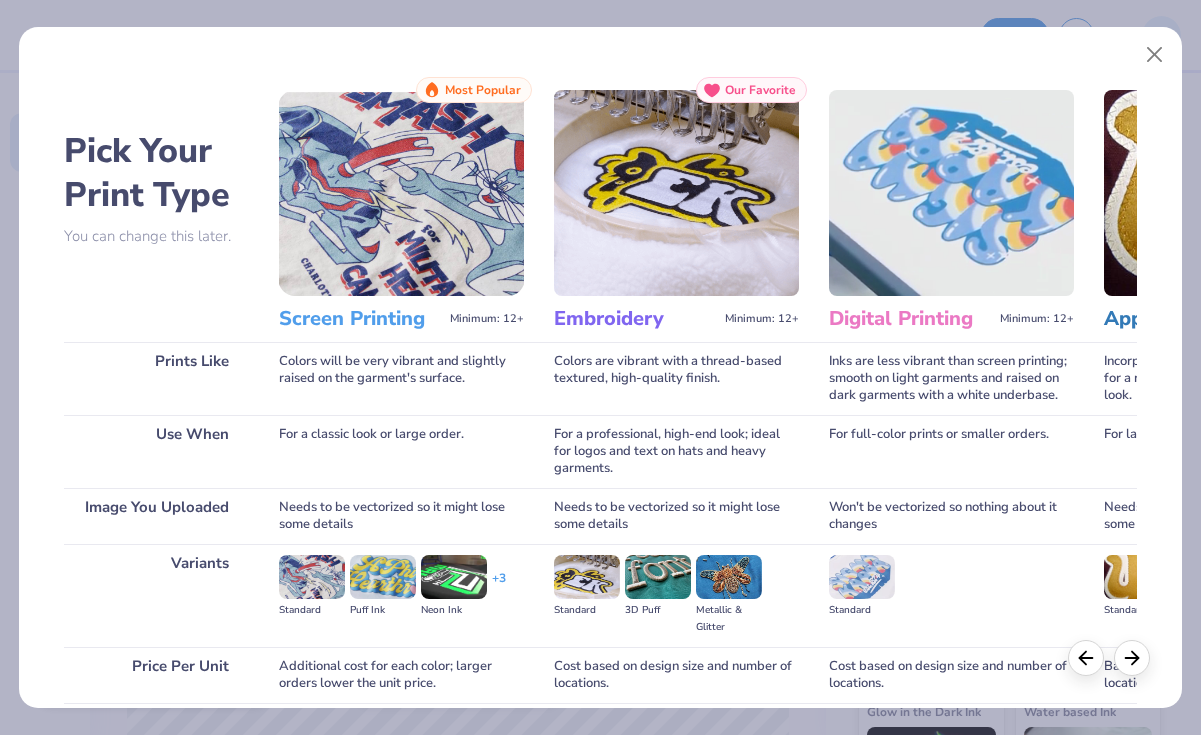 scroll, scrollTop: 162, scrollLeft: 0, axis: vertical 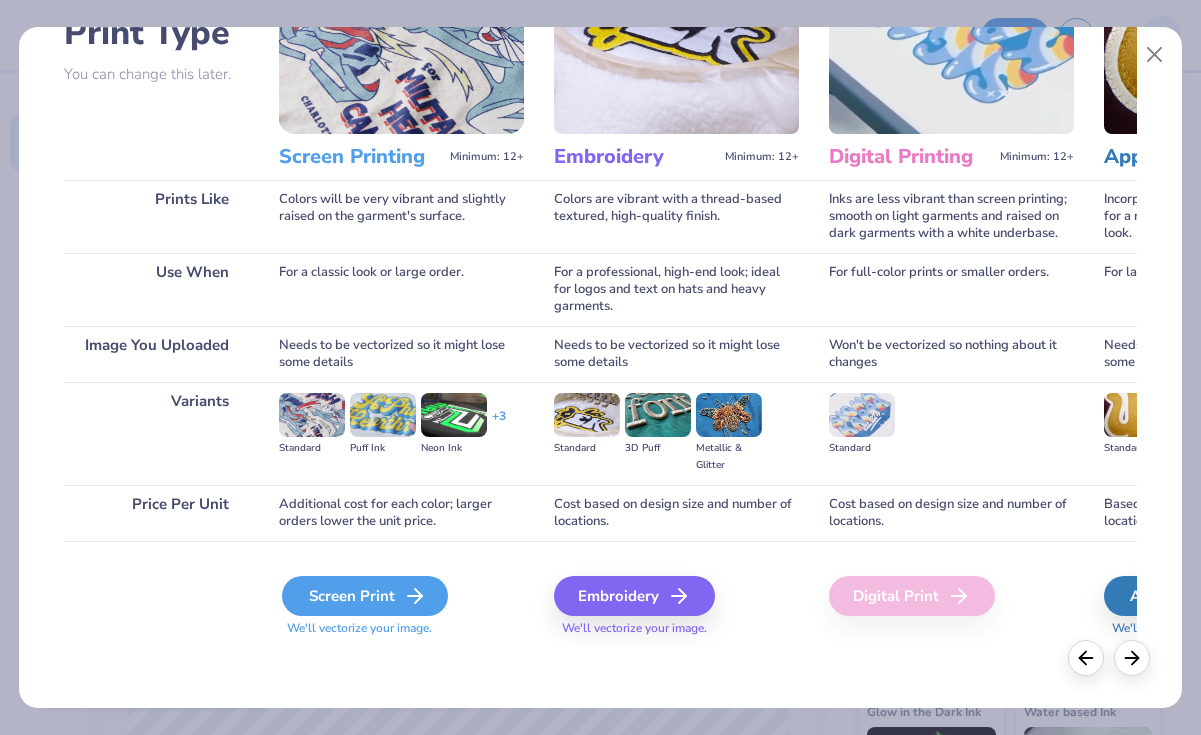 click on "Screen Print" at bounding box center (365, 596) 